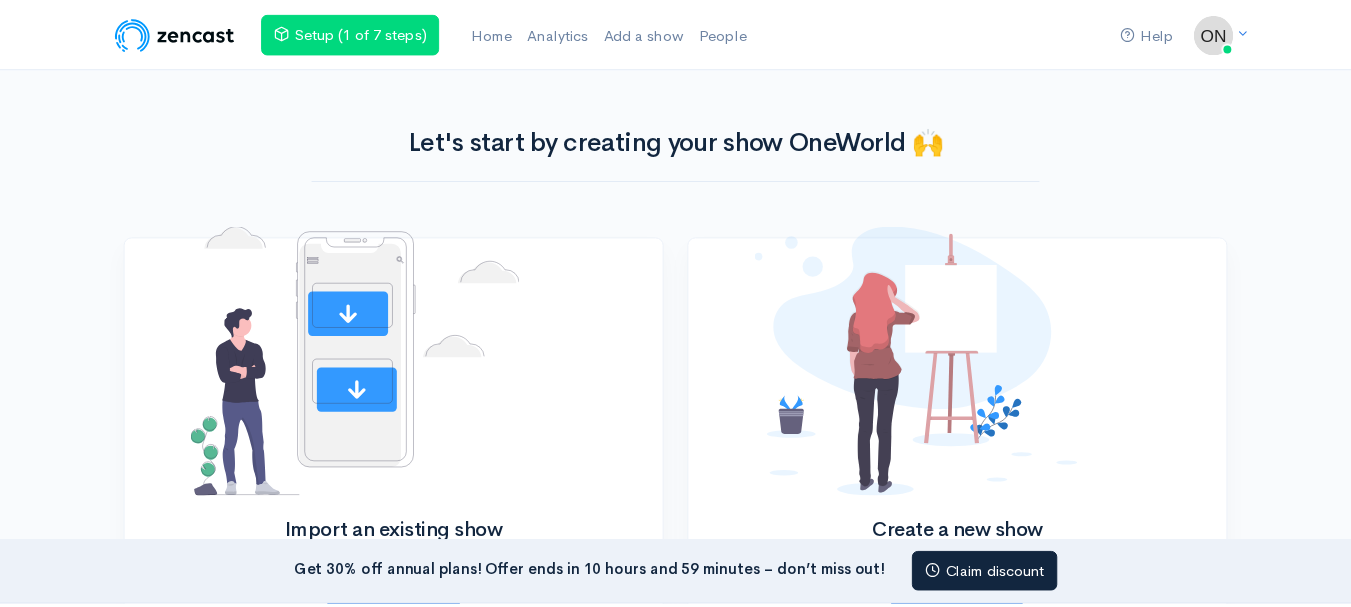 scroll, scrollTop: 0, scrollLeft: 0, axis: both 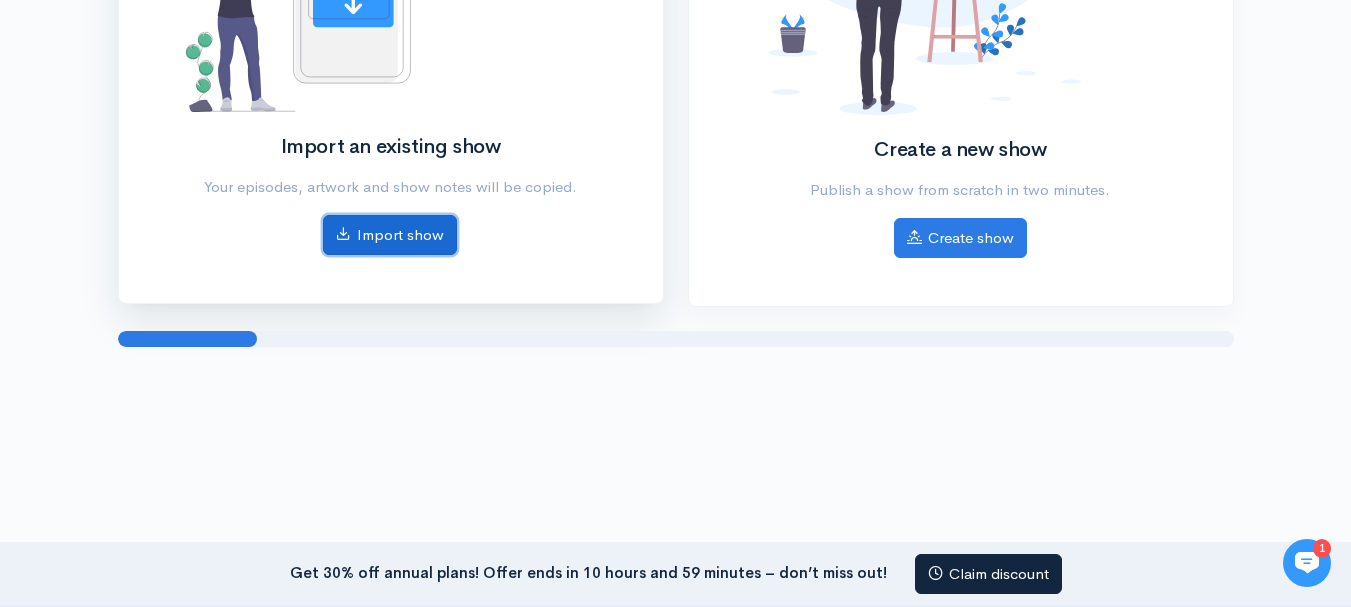 click on "Import show" at bounding box center [390, 235] 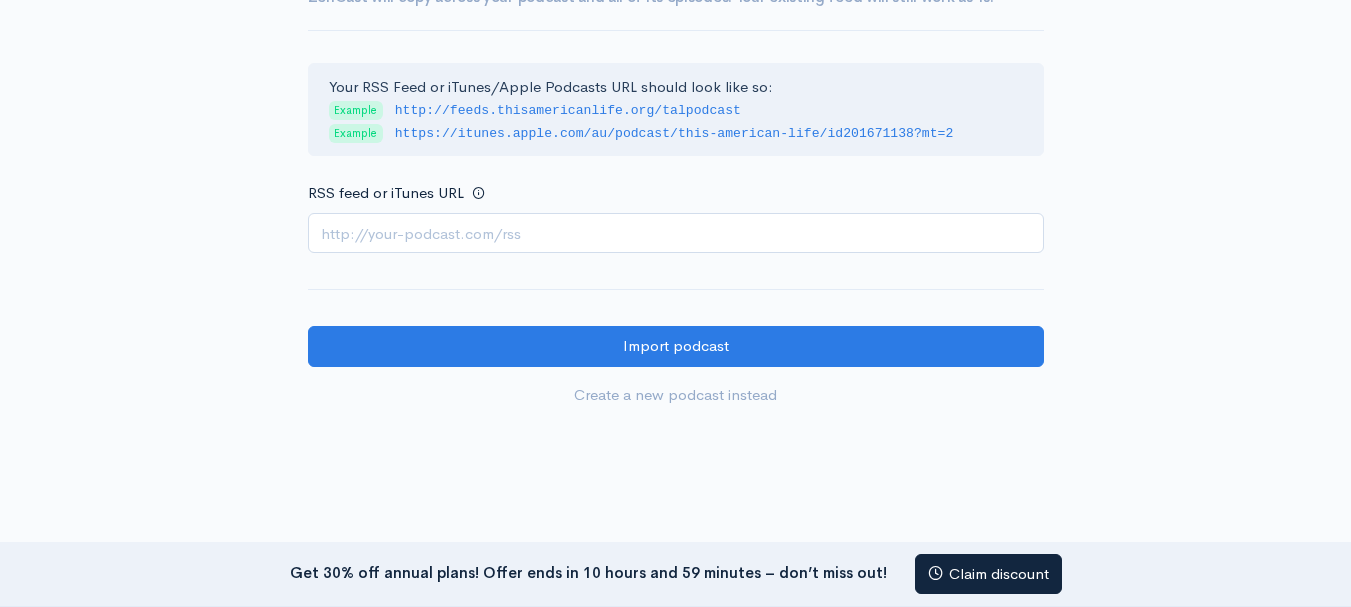 scroll, scrollTop: 200, scrollLeft: 0, axis: vertical 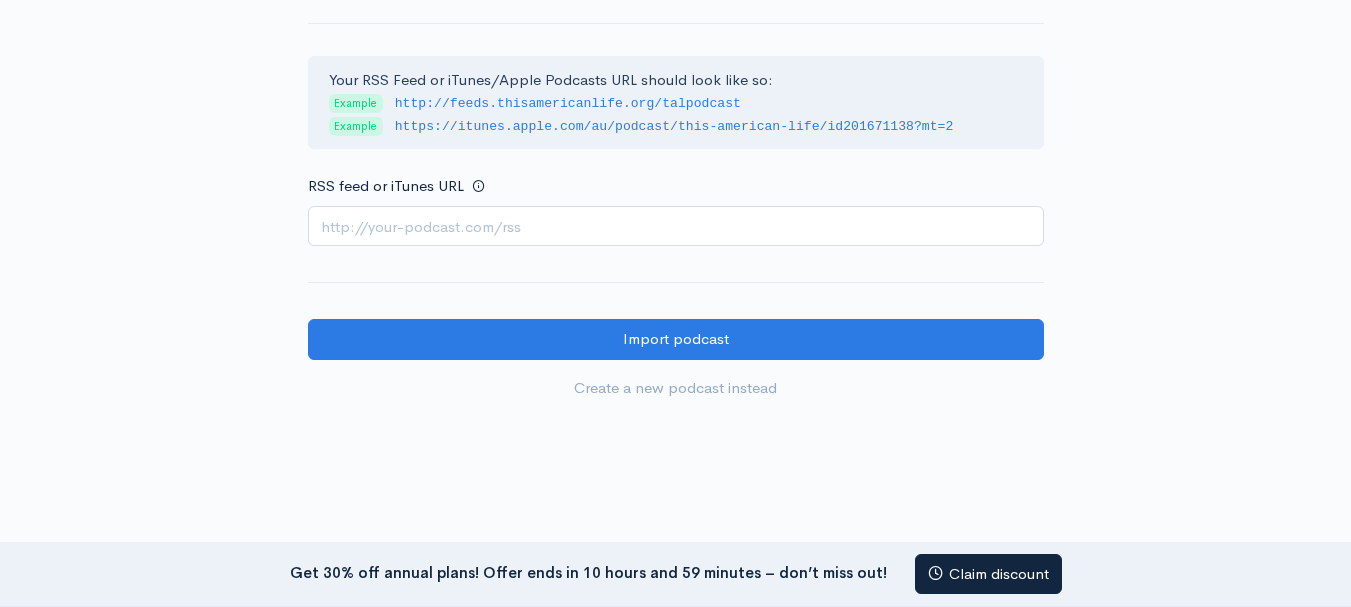 click on "RSS feed or iTunes URL" at bounding box center (676, 226) 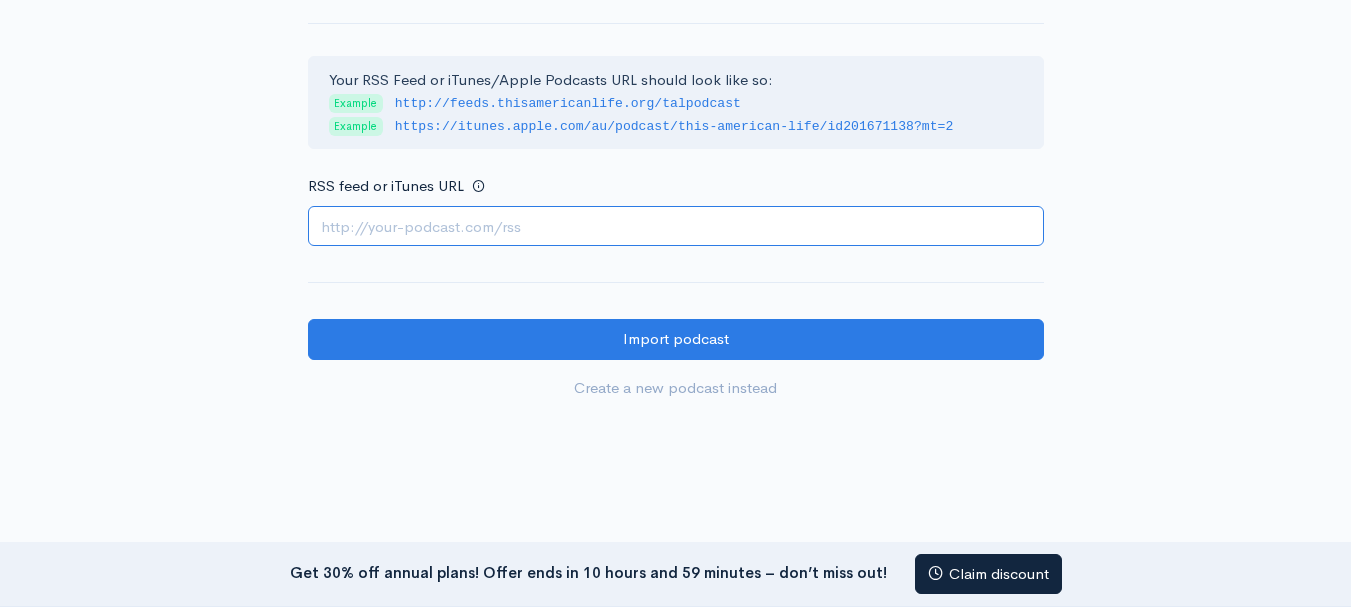 paste on "https://anchor.fm/s/105cdbe04/podcast/rss" 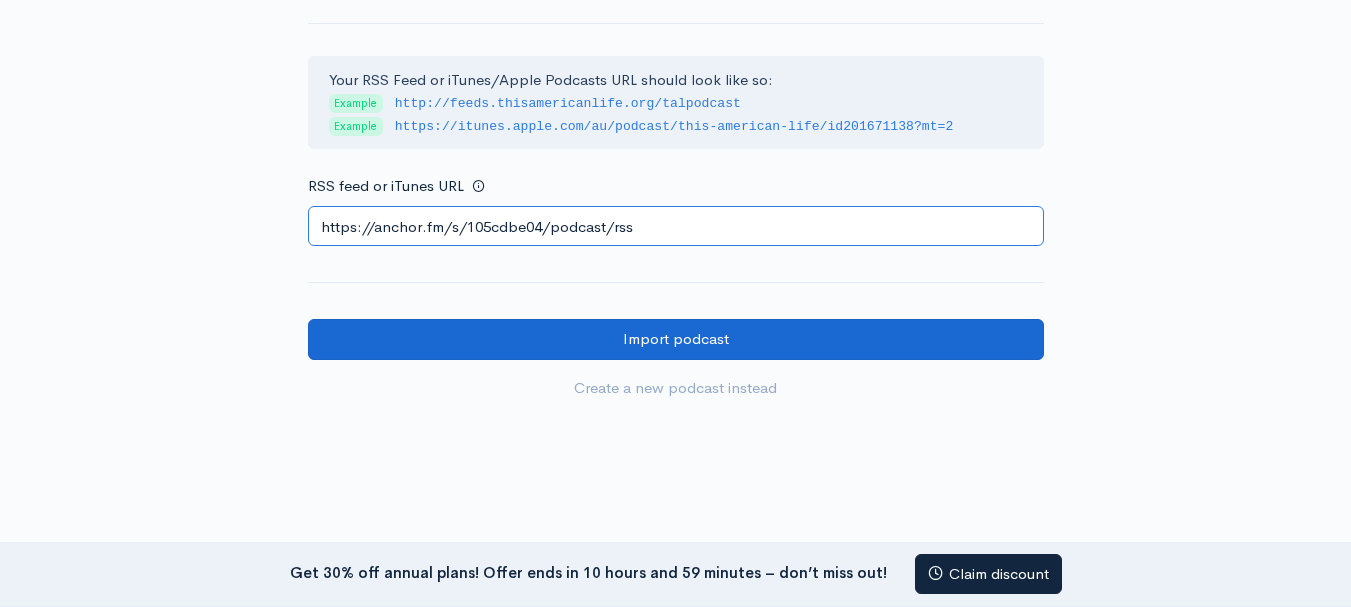 type on "https://anchor.fm/s/105cdbe04/podcast/rss" 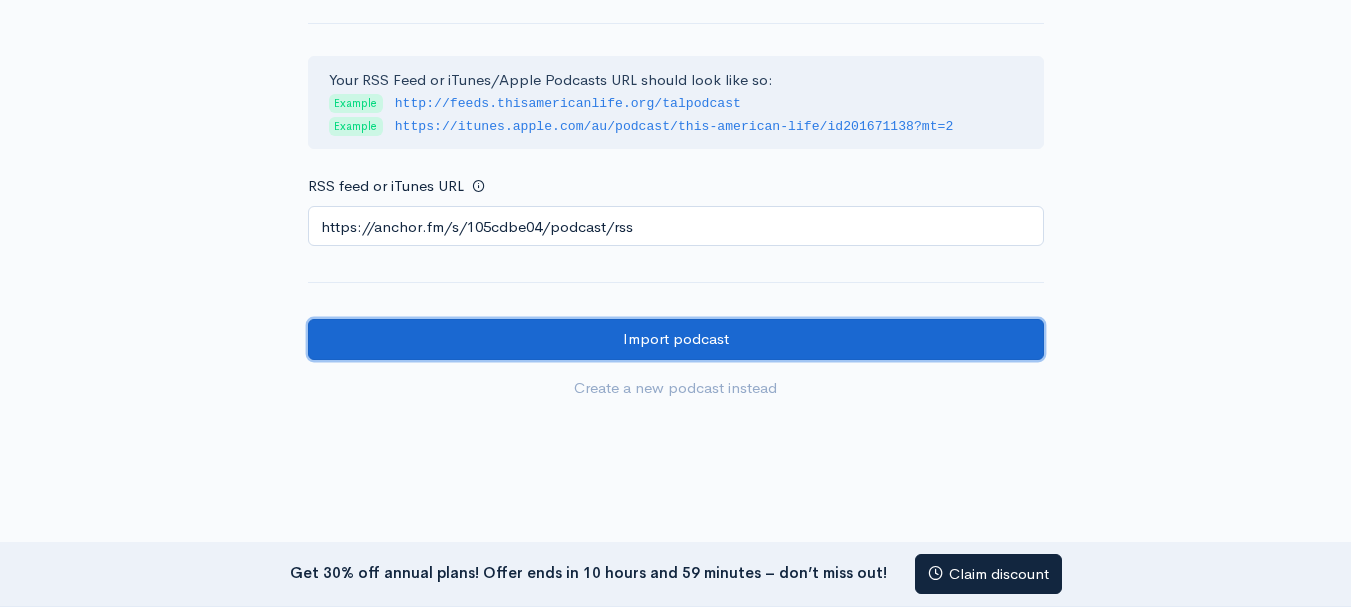 click on "Import podcast" at bounding box center (676, 339) 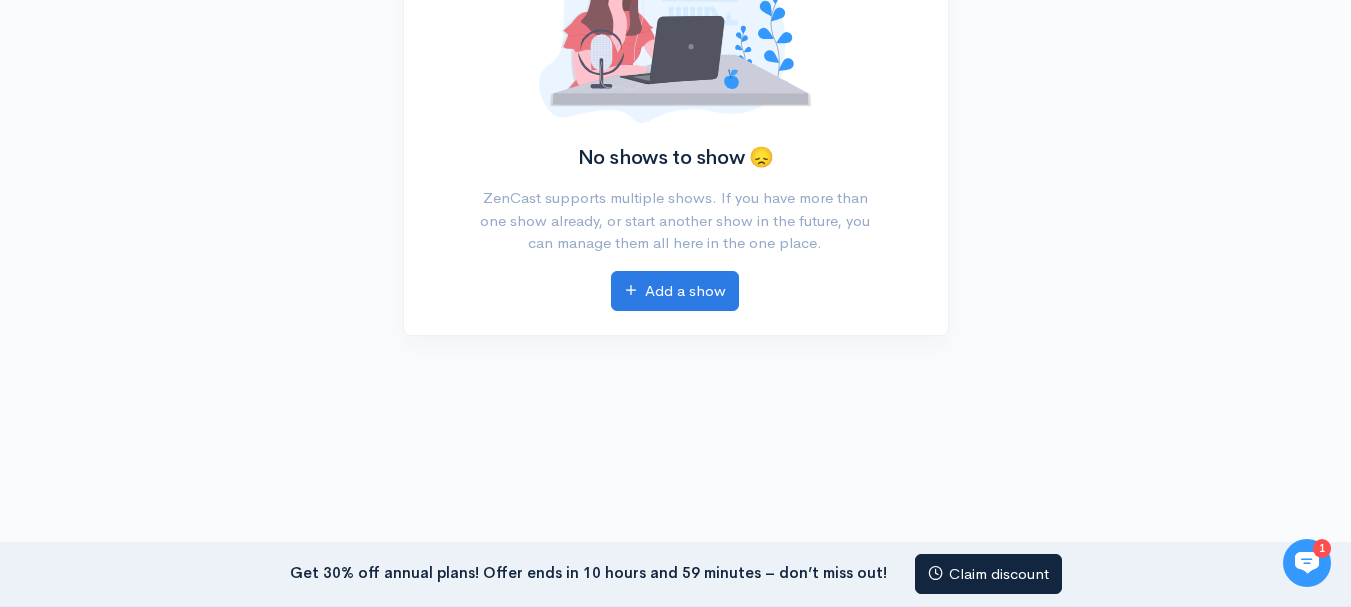 scroll, scrollTop: 300, scrollLeft: 0, axis: vertical 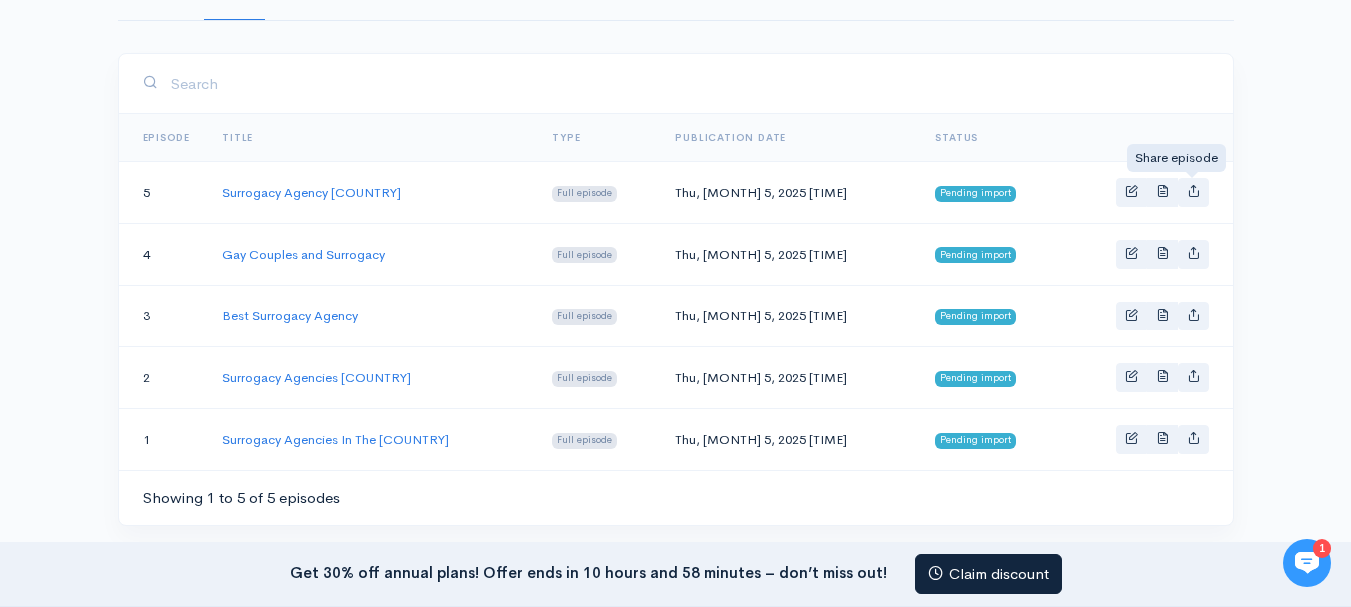 click at bounding box center (1193, 190) 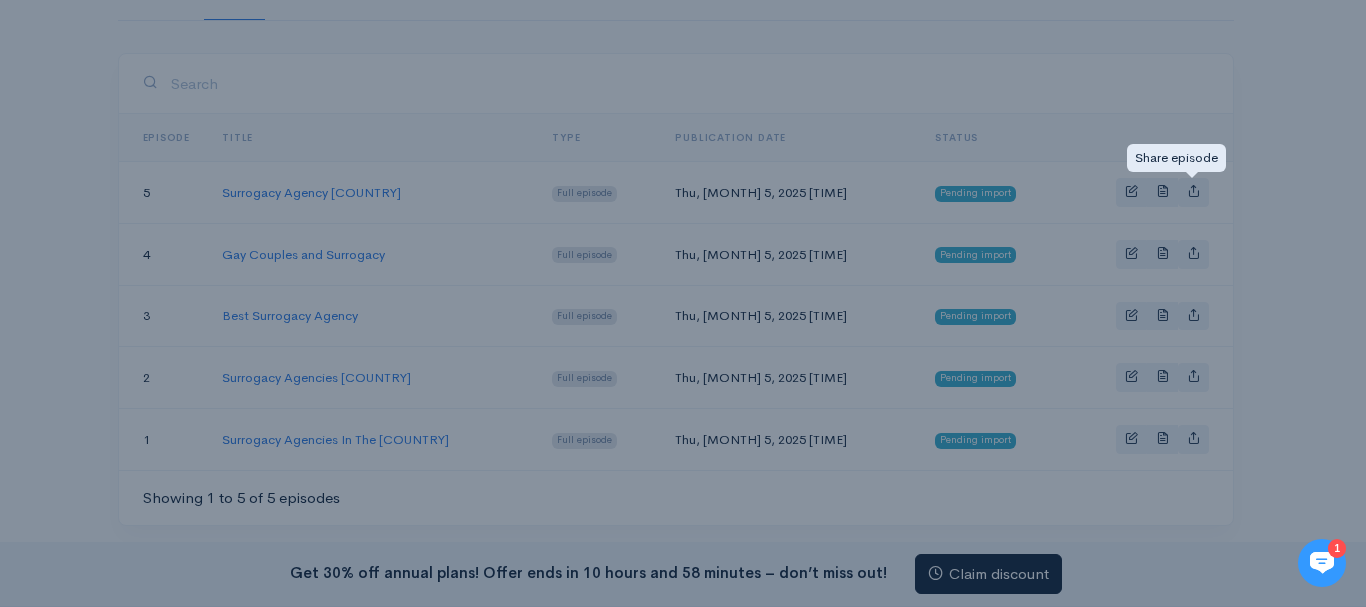 type on "https://oneworld-generations.zencast.website/episodes/surrogacy-agency-usa" 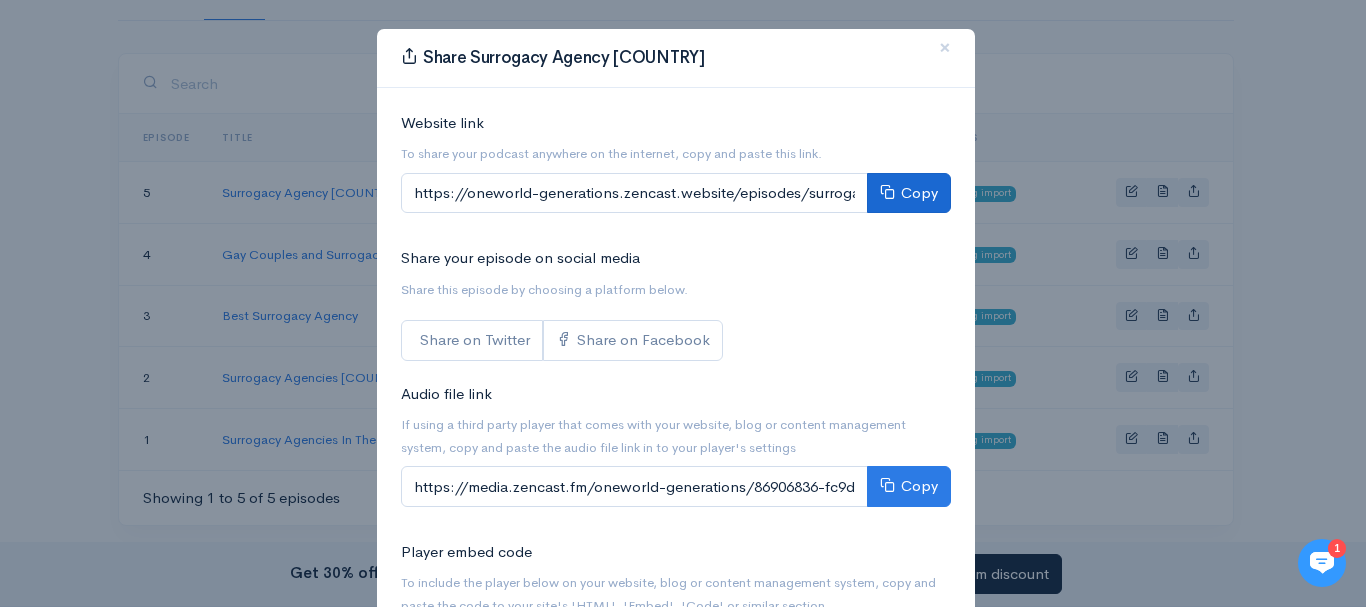 scroll, scrollTop: 0, scrollLeft: 0, axis: both 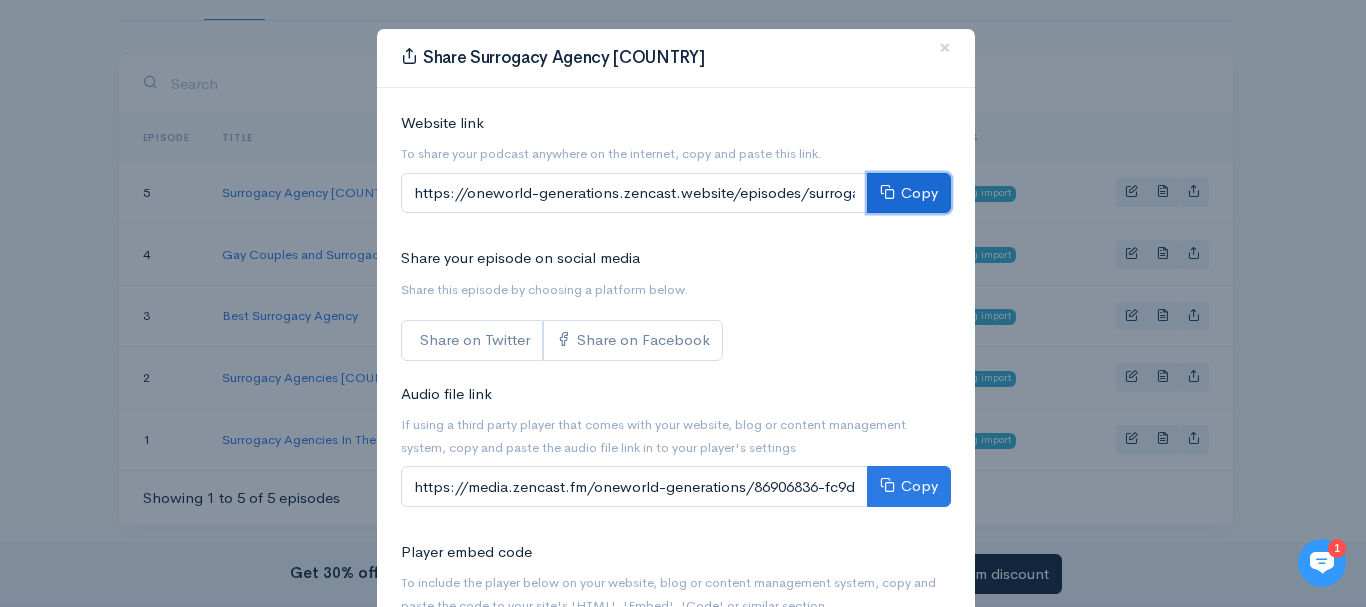 click on "Copy" at bounding box center [909, 193] 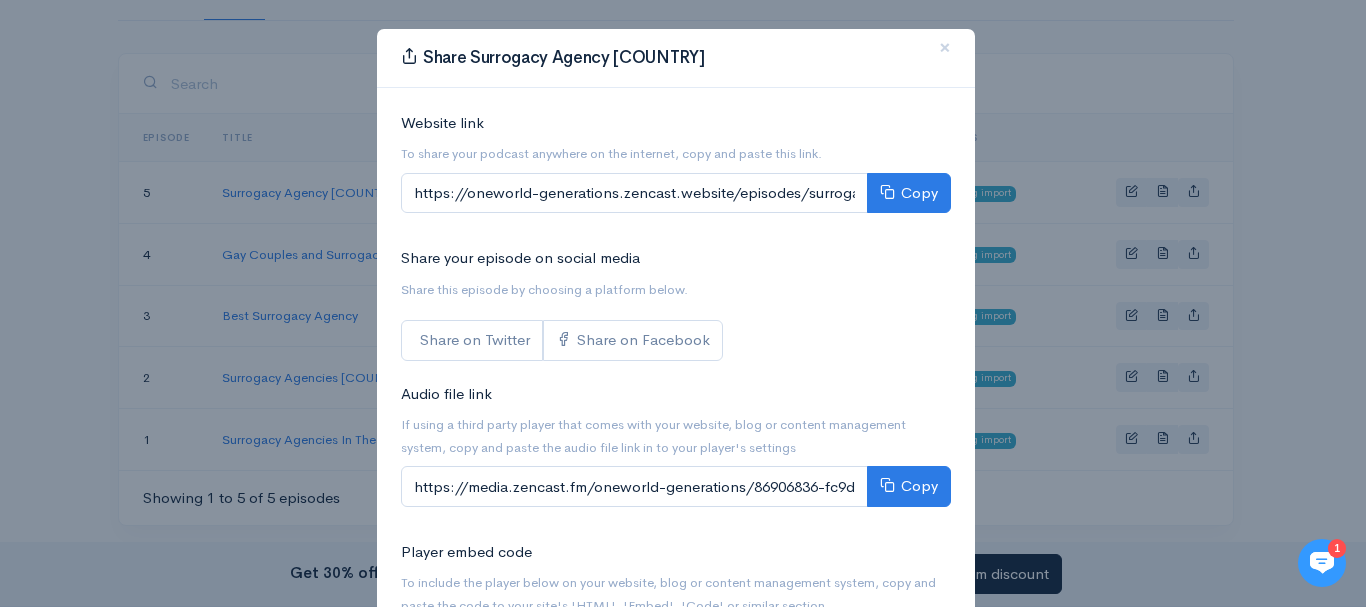 click on "Share Surrogacy Agency [COUNTRY]   ×   Website link   To share your podcast anywhere on the internet, copy and paste this link.   https://oneworld-generations.zencast.website/episodes/surrogacy-agency-[COUNTRY]   Copy   Share your episode on social media   Share this episode by choosing a platform below.     Share on Twitter   Share on Facebook   Audio file link   If using a third party player that comes with your website, blog or content management system, copy and paste the audio file link in to your player's settings   https://media.zencast.fm/oneworld-generations/86906836-fc9d-47b3-a829-f09e2b9d607d.mp3   Copy   Player embed code   To include the player below on your website, blog or content management system,
copy and paste the code to your site's 'HTML', 'Embed', 'Code' or similar section     Copy     Close" at bounding box center (683, 303) 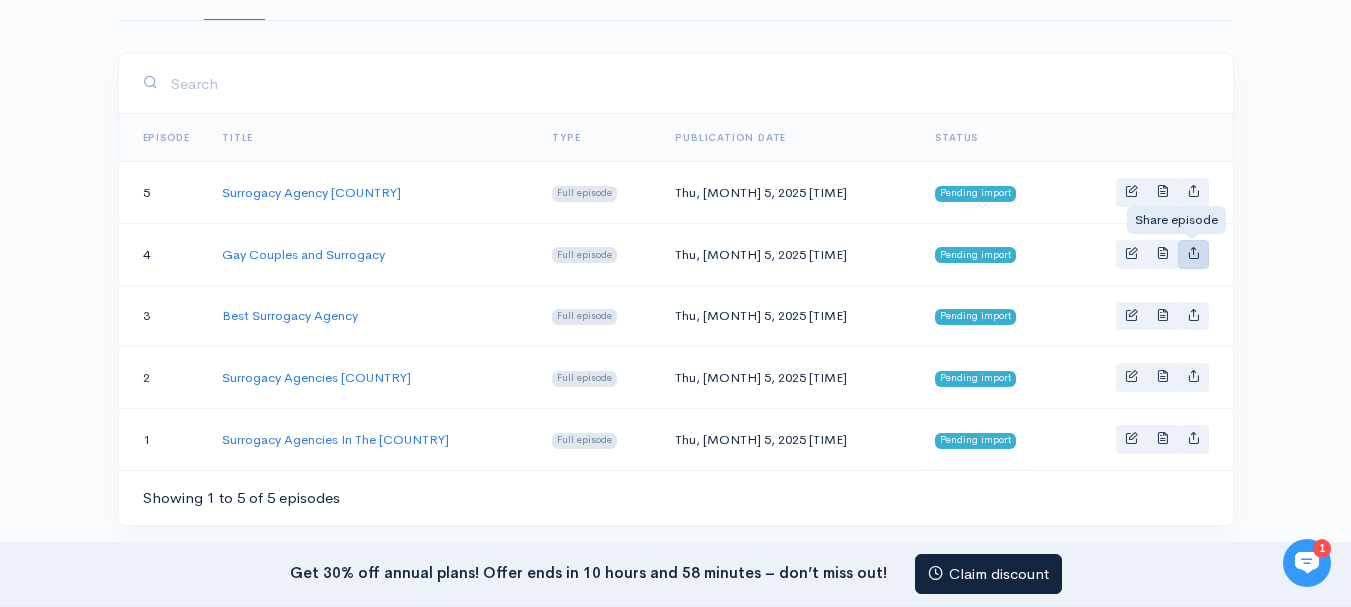 click at bounding box center [1193, 252] 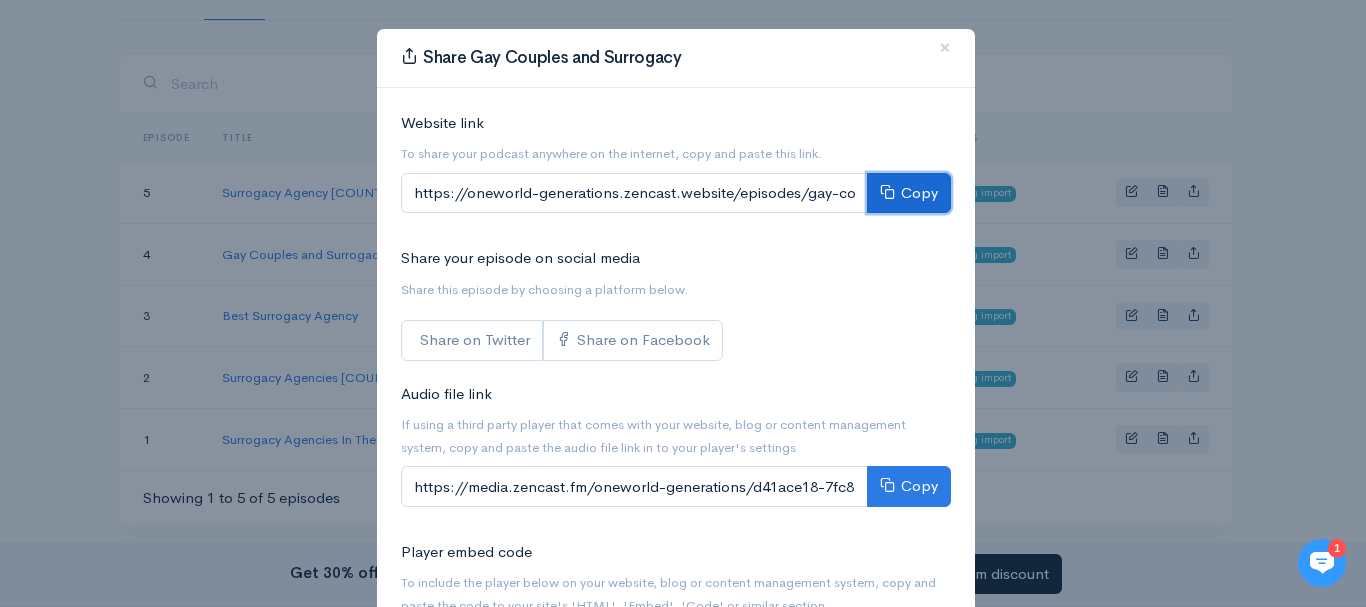 click on "Copy" at bounding box center [909, 193] 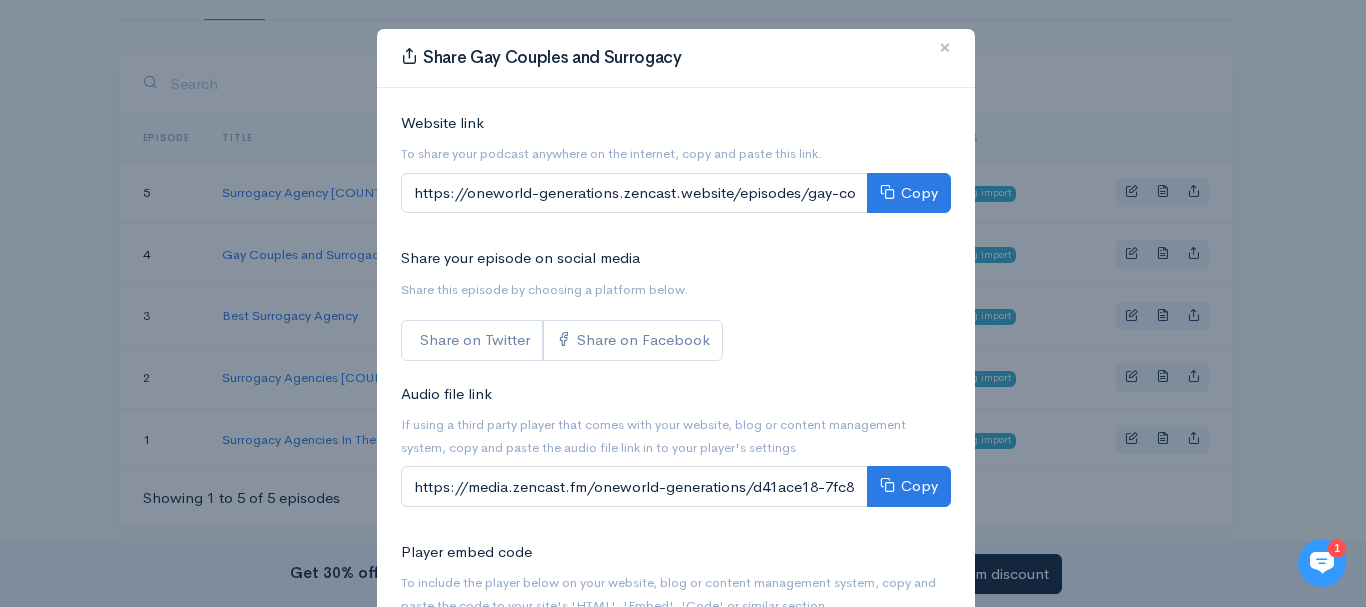 click on "×" at bounding box center [945, 47] 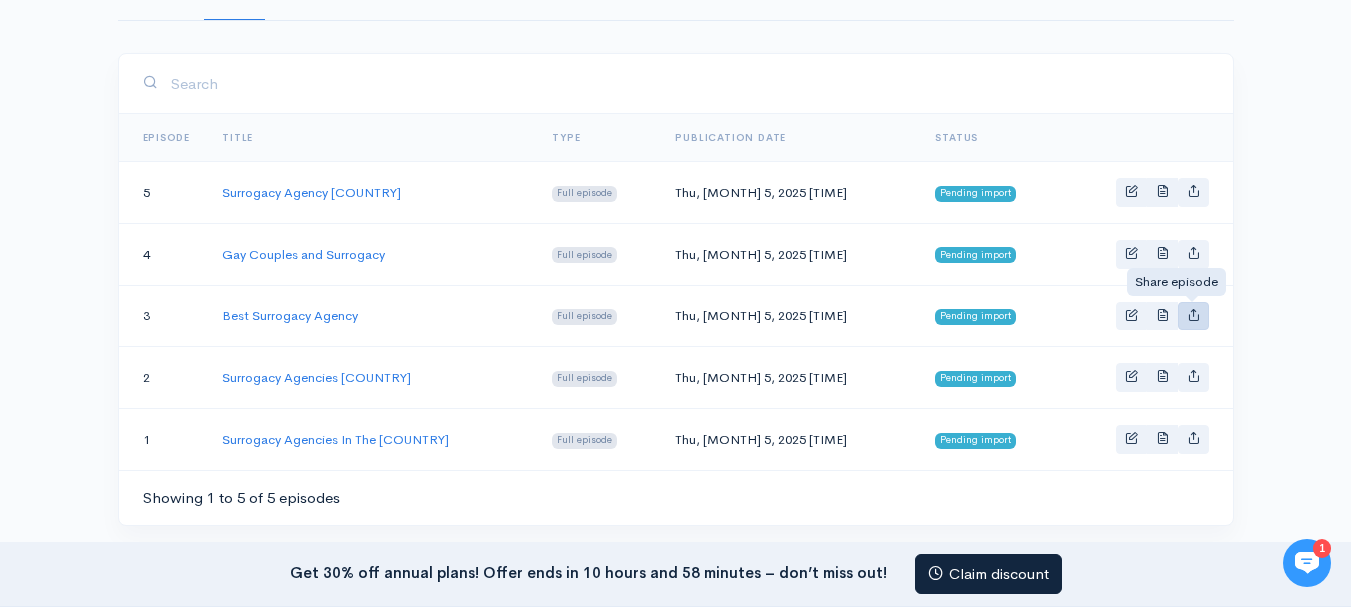 click at bounding box center (1193, 314) 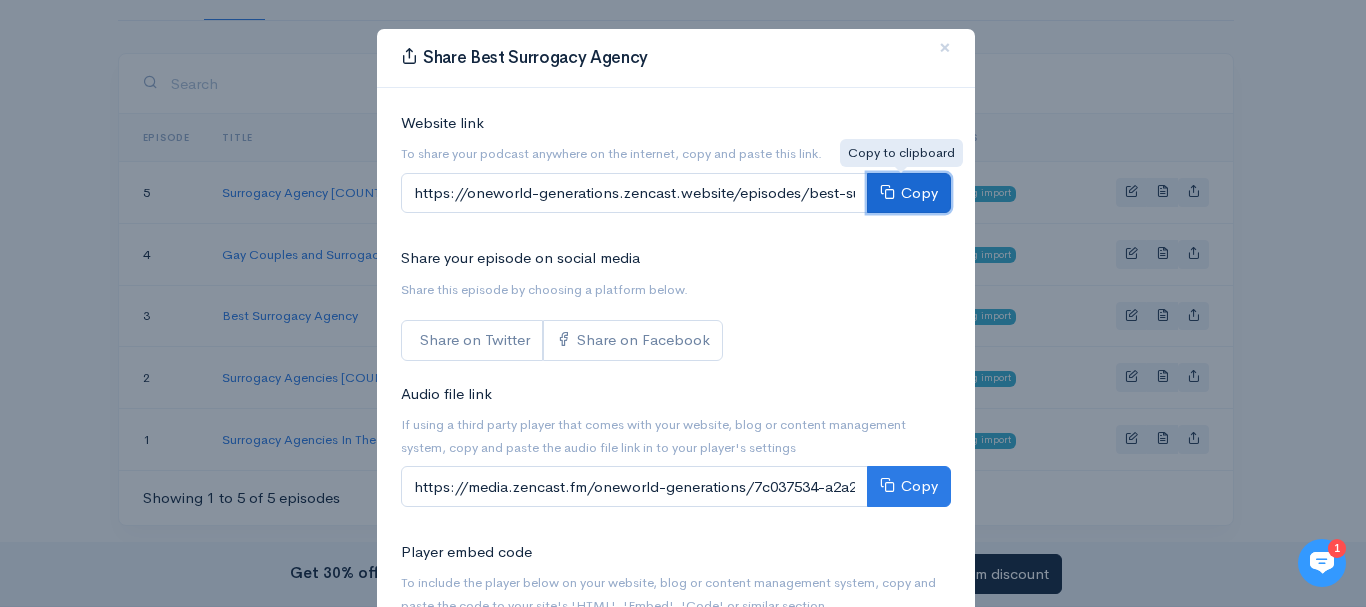 click on "Copy" at bounding box center [909, 193] 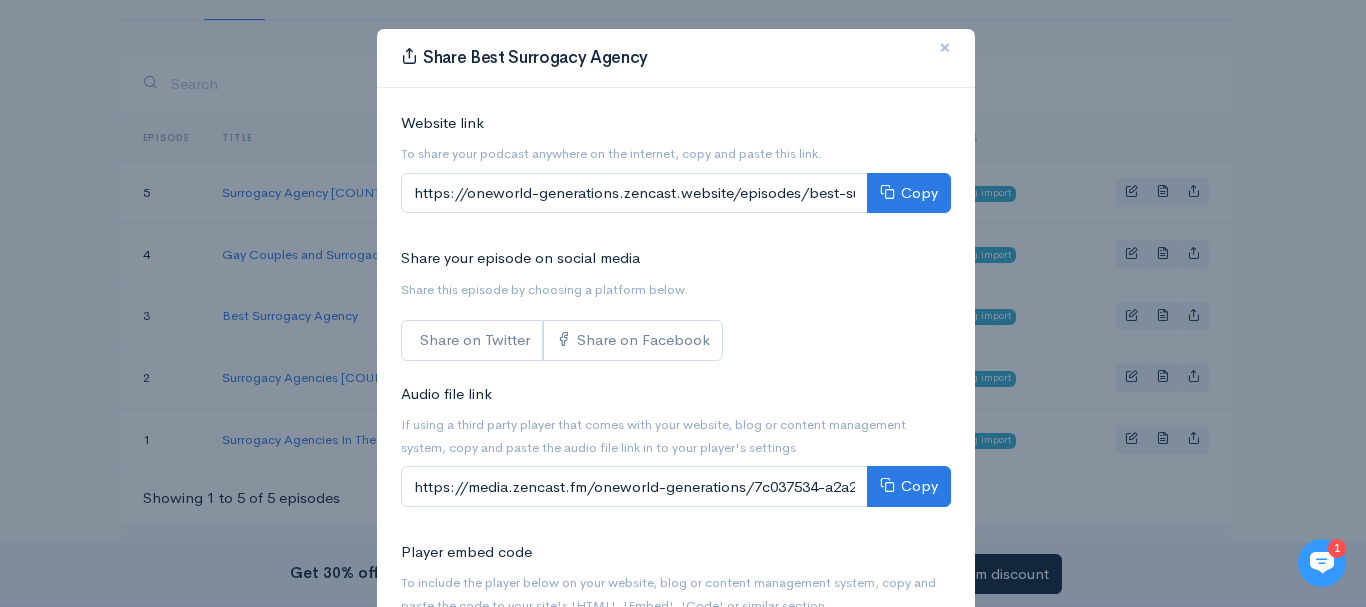 click on "×" at bounding box center (945, 48) 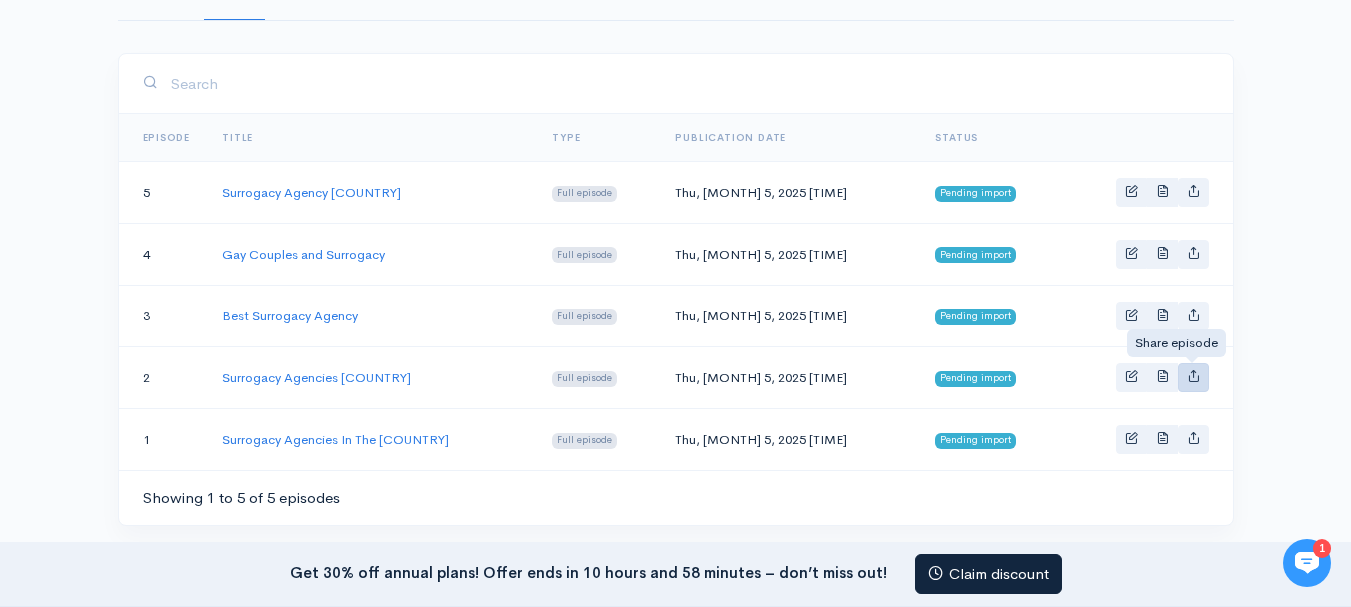 click at bounding box center [1193, 375] 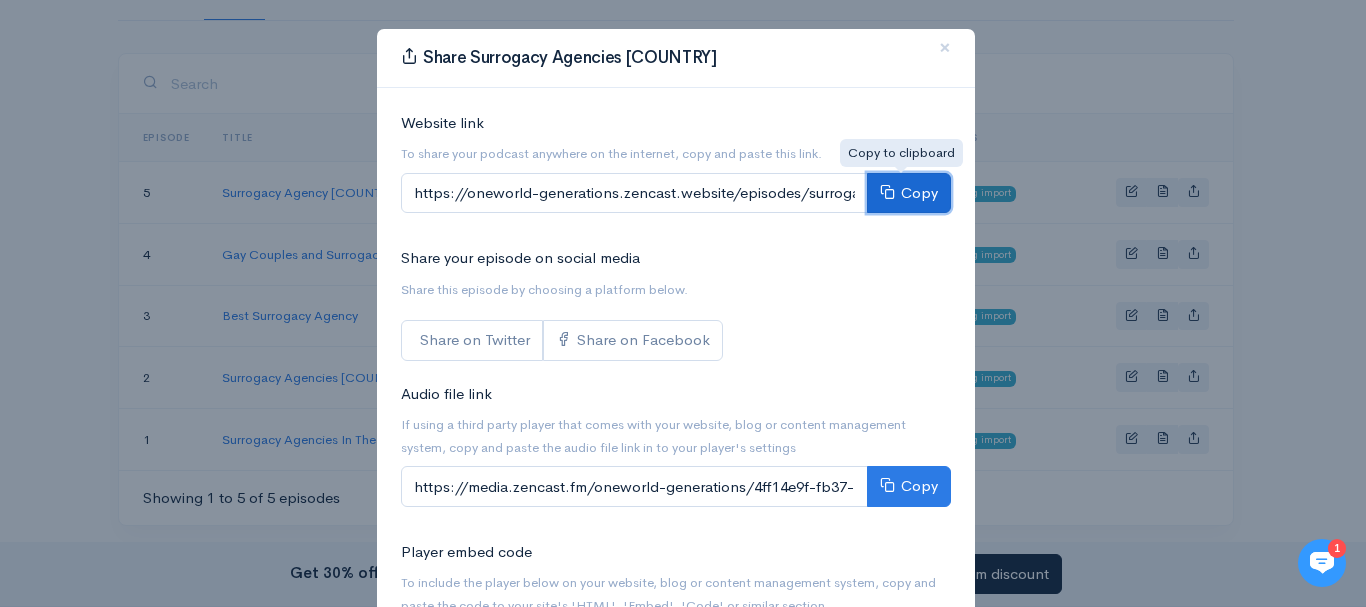 click on "Copy" at bounding box center (909, 193) 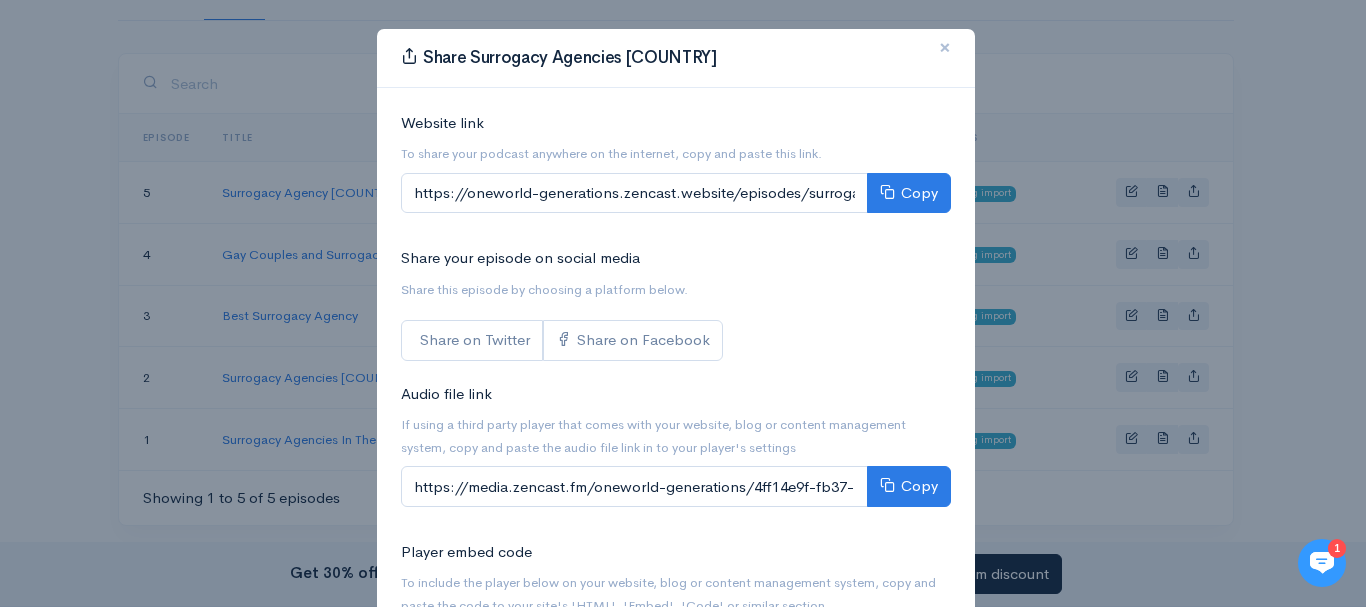 click on "×" at bounding box center [945, 47] 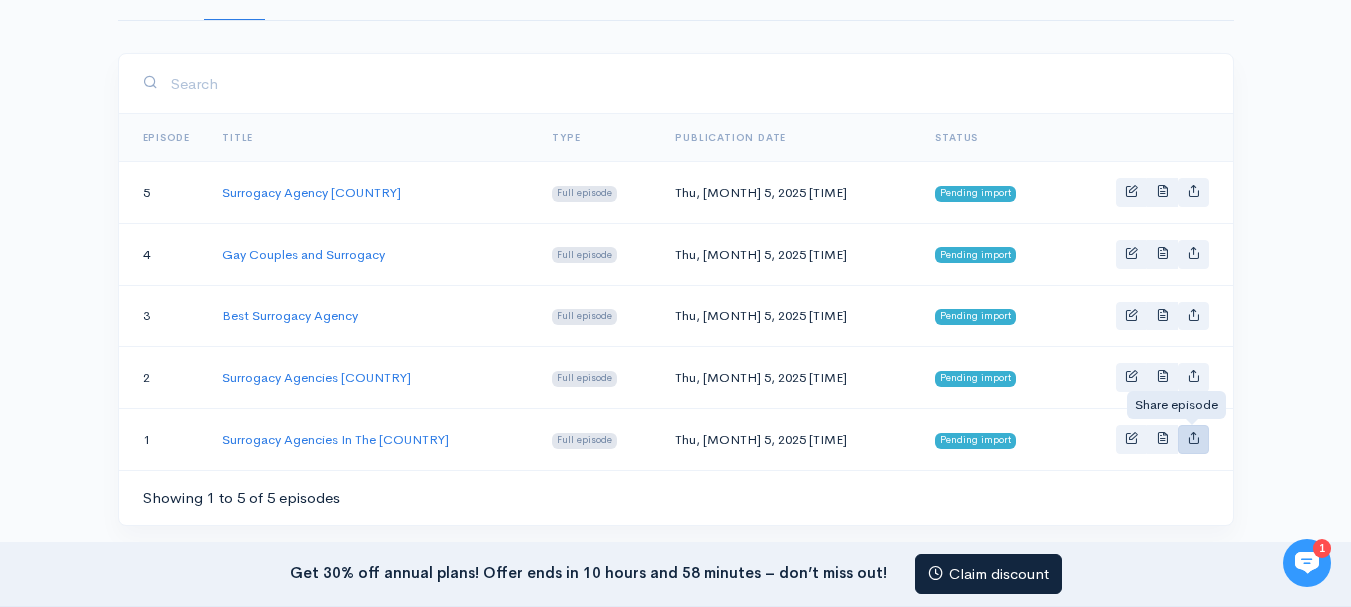 click at bounding box center [1193, 437] 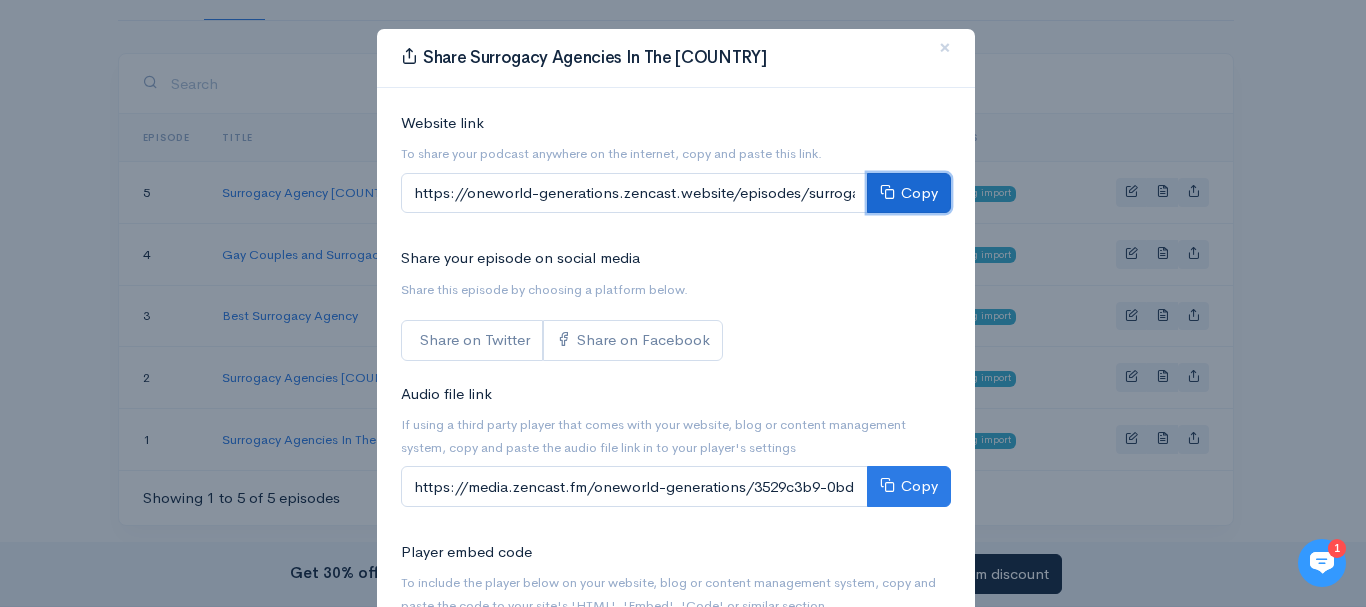 click on "Copy" at bounding box center [909, 193] 